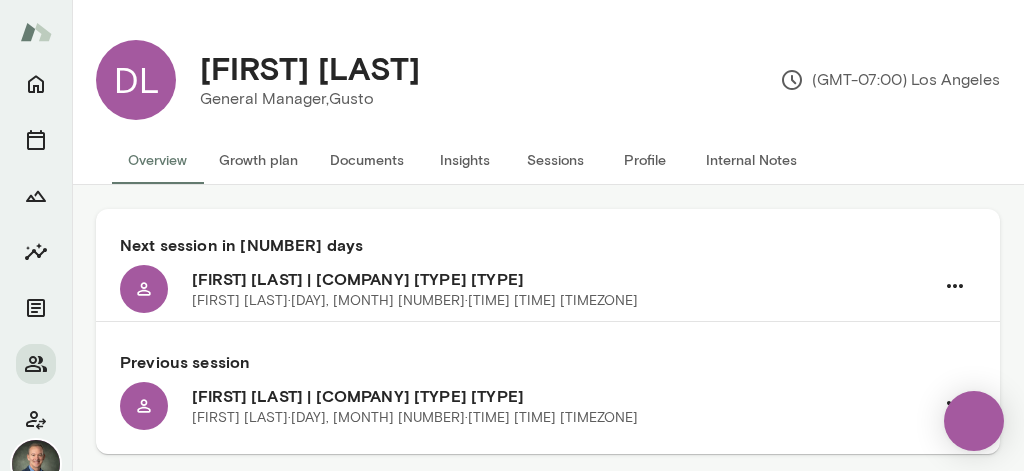 scroll, scrollTop: 0, scrollLeft: 0, axis: both 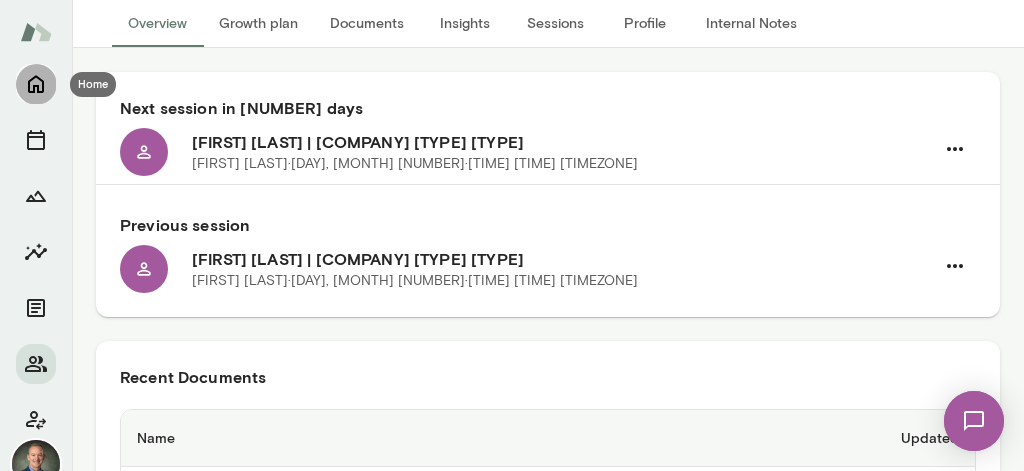 click 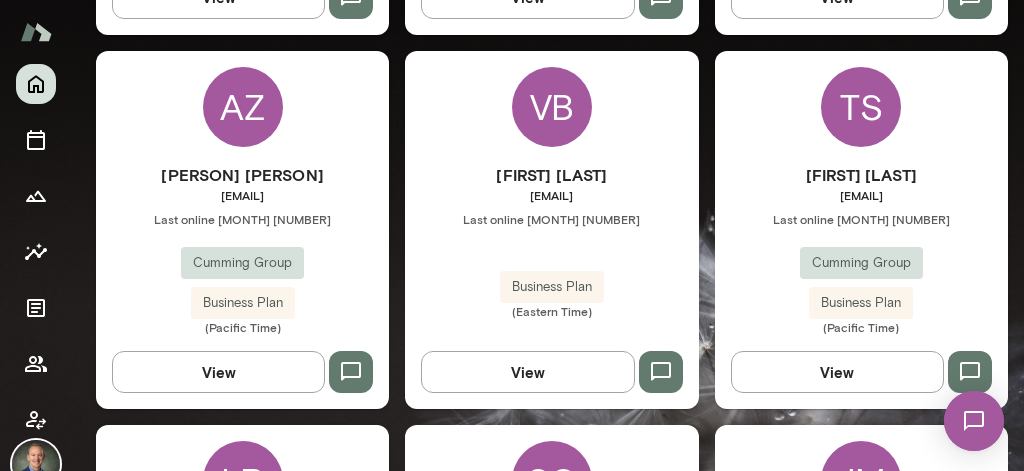 scroll, scrollTop: 1448, scrollLeft: 0, axis: vertical 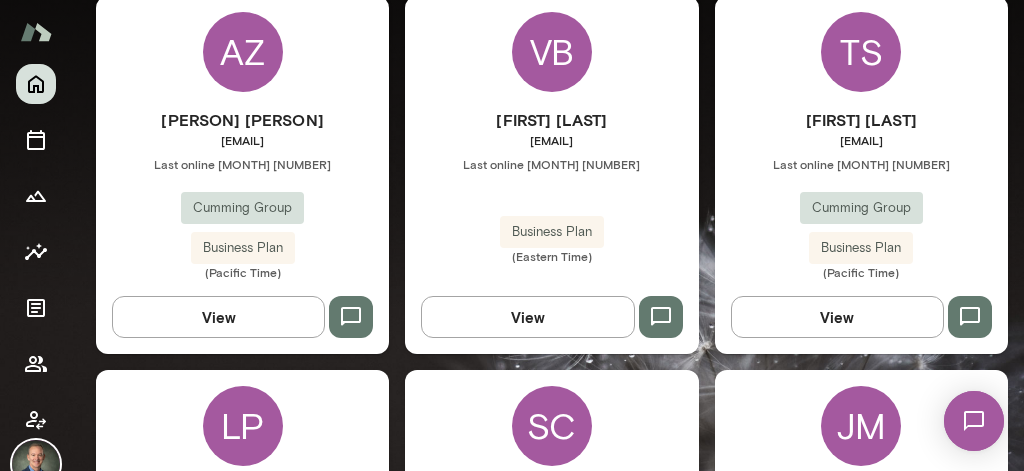 click on "Aggie Zamir azamir@cumming-group.com Last online June 4 Cumming Group Business Plan (Pacific Time)" at bounding box center (242, 194) 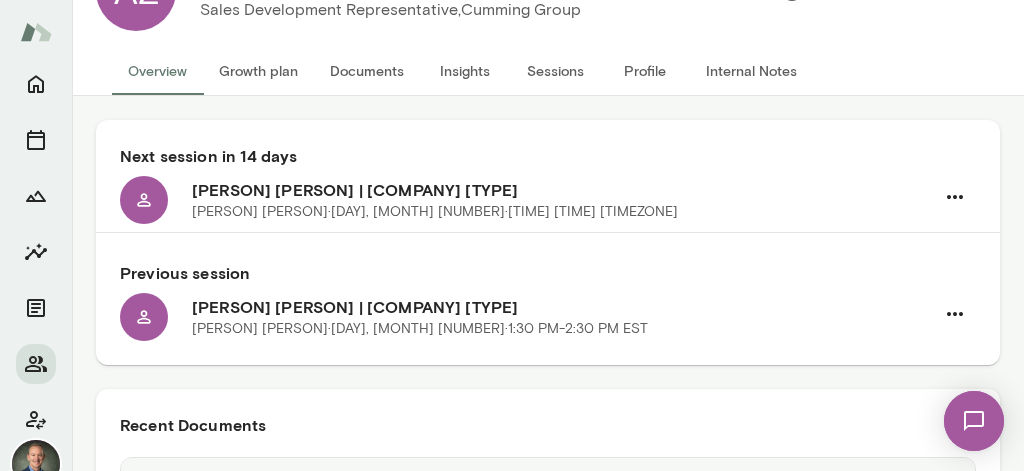 scroll, scrollTop: 91, scrollLeft: 0, axis: vertical 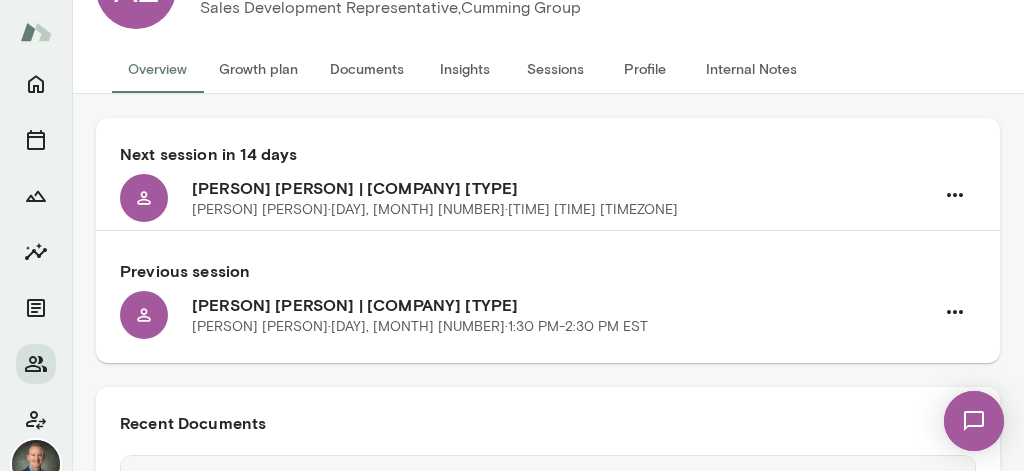 click on "Documents" at bounding box center (367, 69) 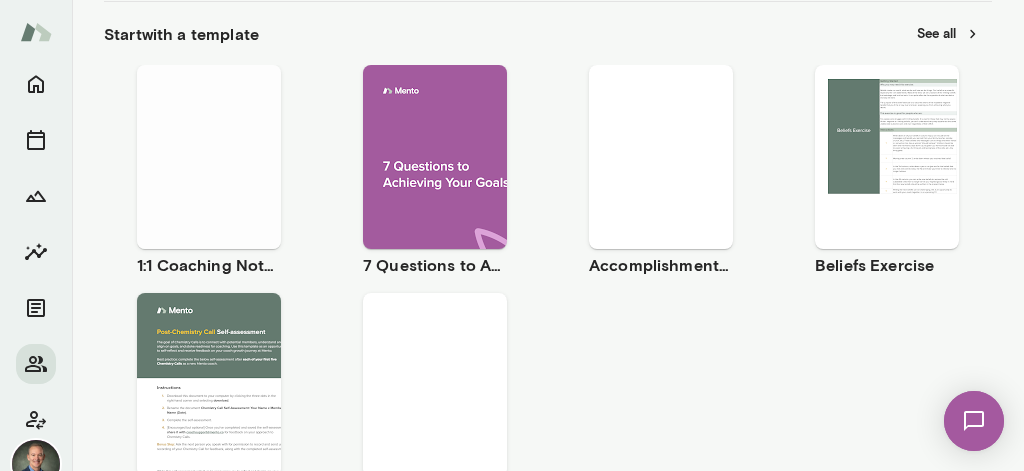scroll, scrollTop: 351, scrollLeft: 0, axis: vertical 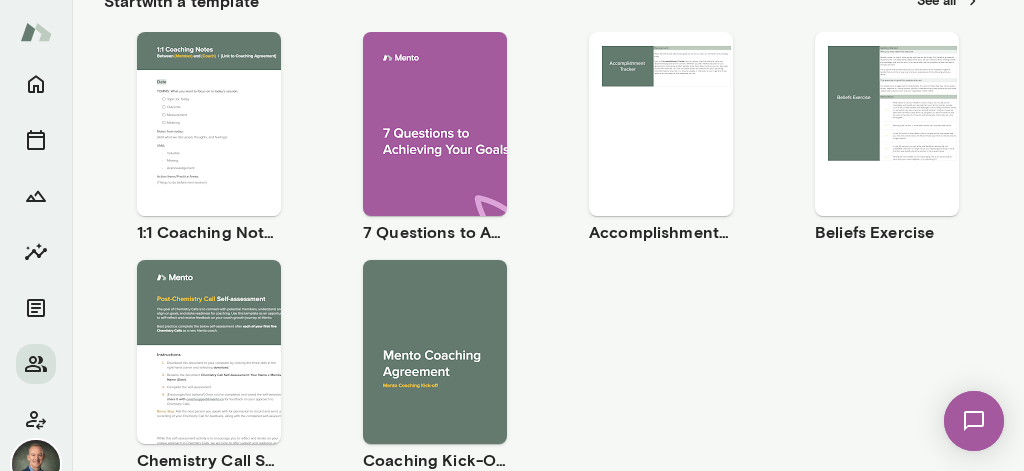 click on "Use template" at bounding box center (221, 107) 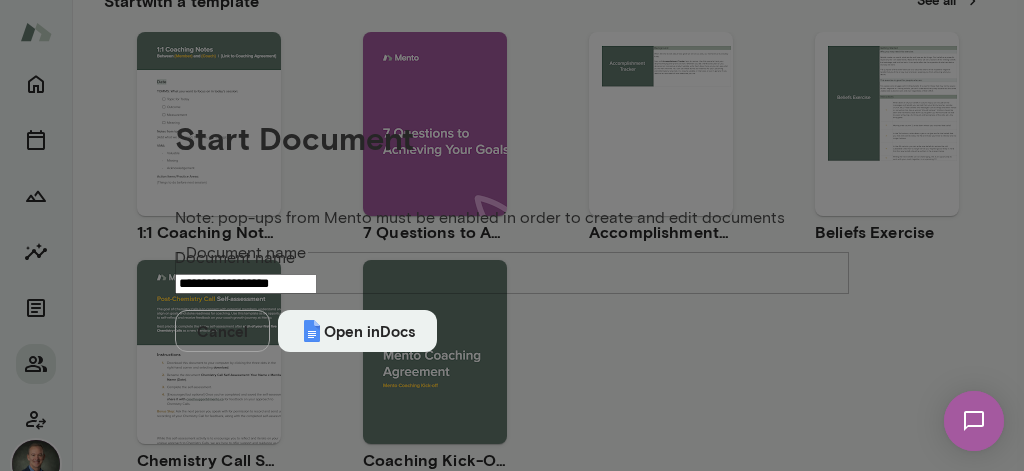 click on "**********" at bounding box center (246, 284) 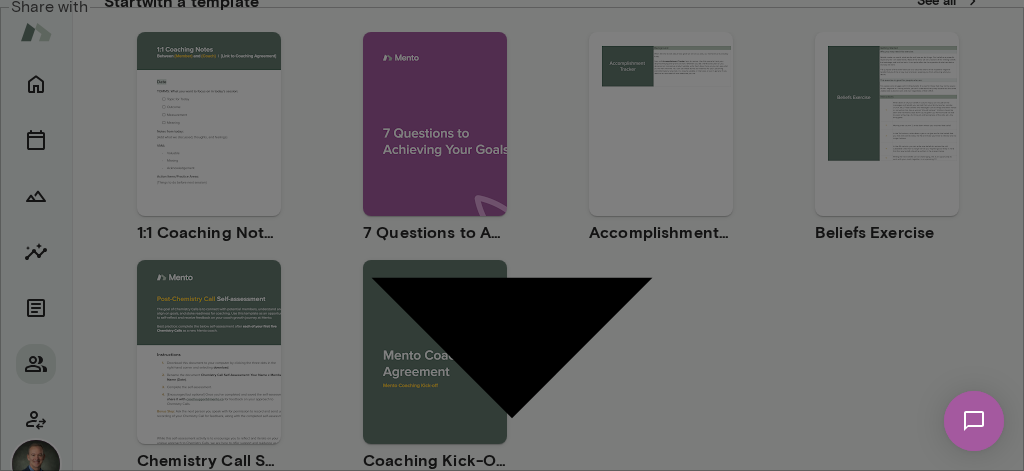click on "Open in  Docs" at bounding box center (357, 715) 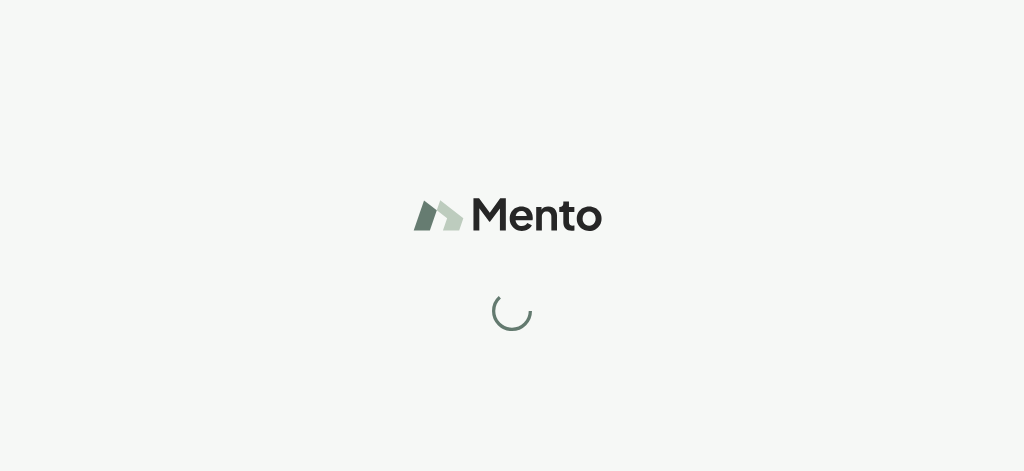scroll, scrollTop: 0, scrollLeft: 0, axis: both 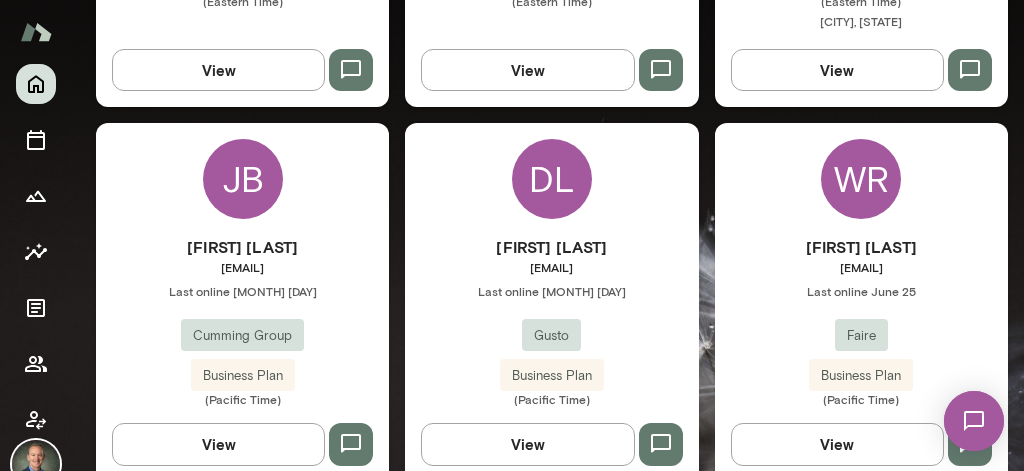 click on "[FIRST] [LAST] [COMPANY] [PRODUCT] ([TIMEZONE])" at bounding box center (551, 321) 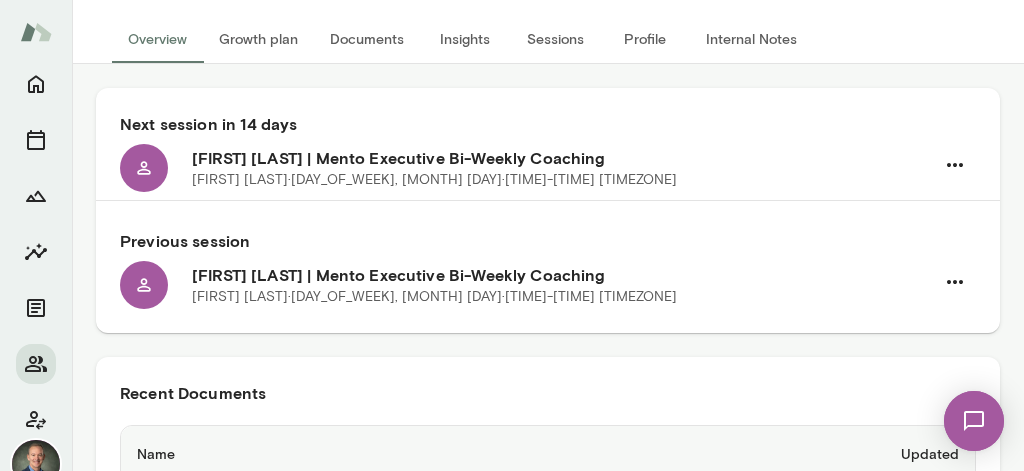 scroll, scrollTop: 0, scrollLeft: 0, axis: both 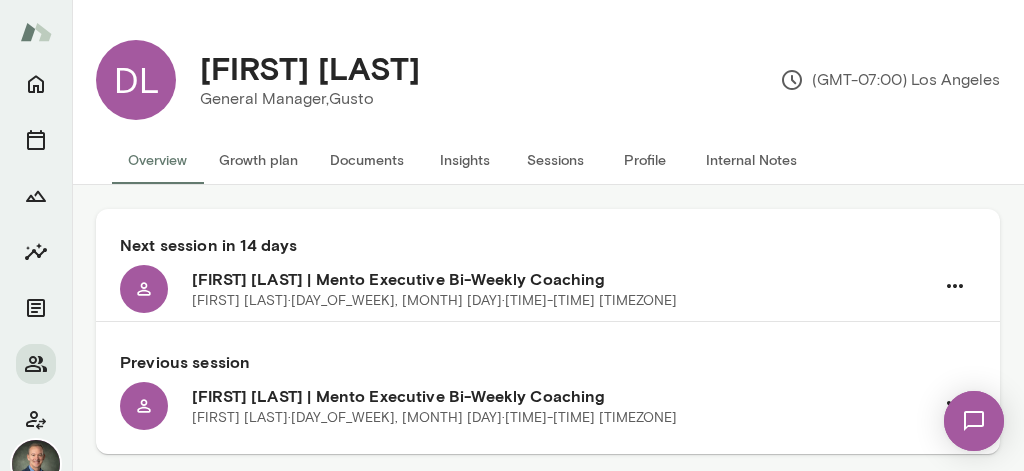 click on "Documents" at bounding box center (367, 160) 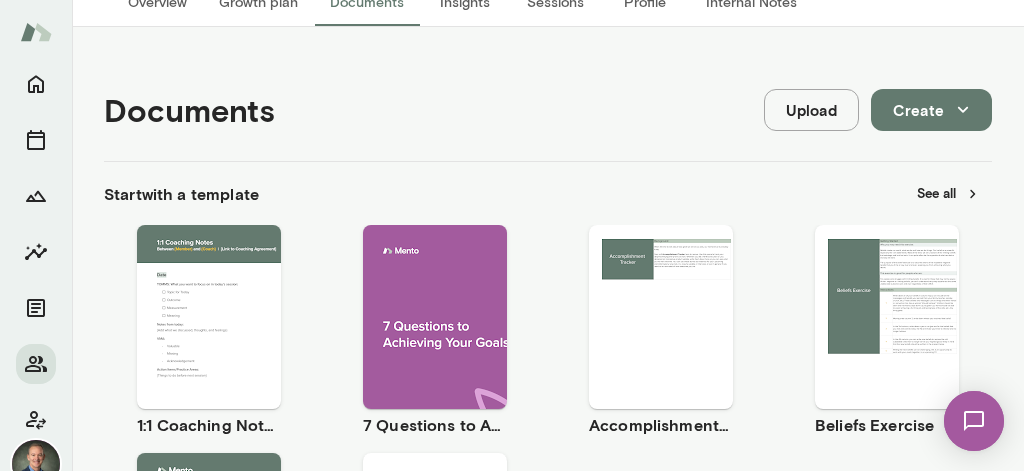 scroll, scrollTop: 222, scrollLeft: 0, axis: vertical 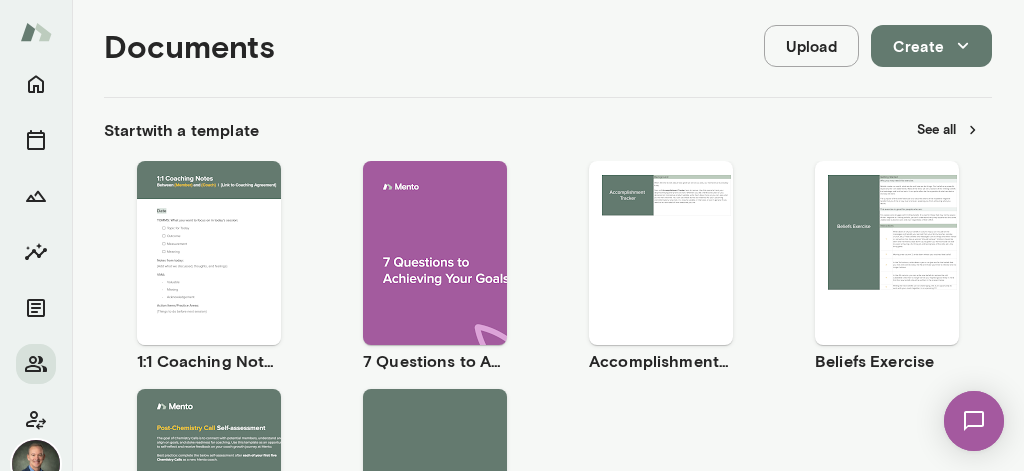 click on "Use template" at bounding box center [221, 236] 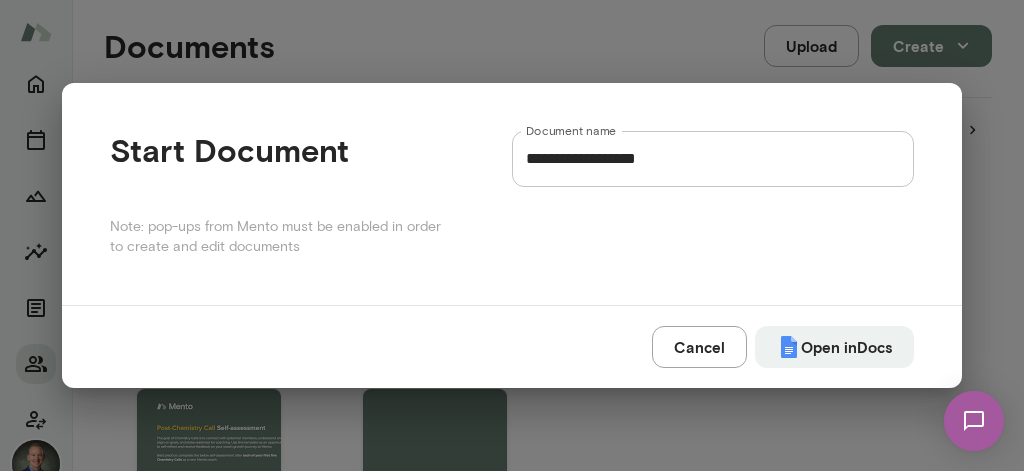 click on "**********" at bounding box center [713, 159] 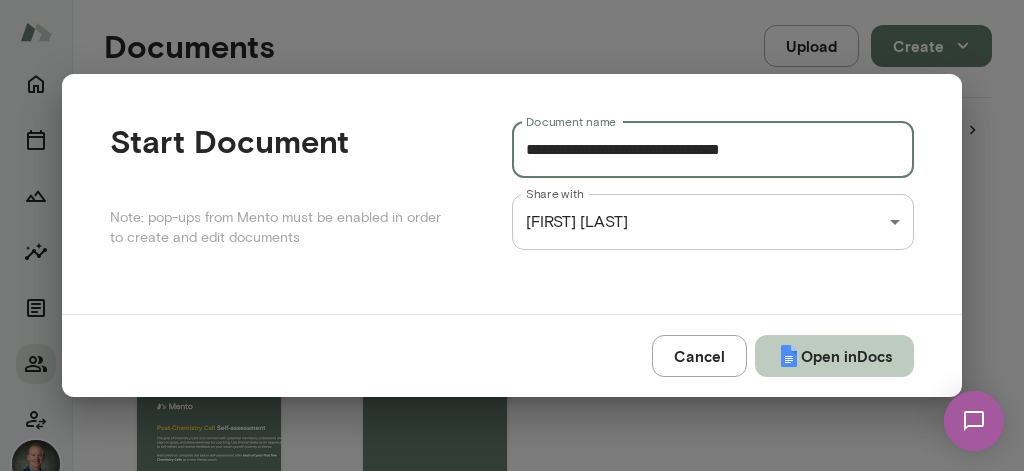 click on "Open in  Docs" at bounding box center (834, 356) 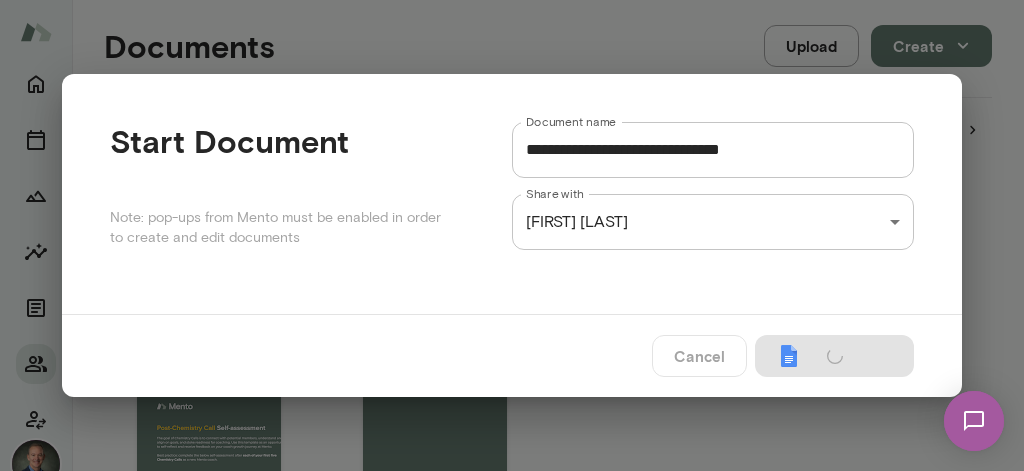 type on "**********" 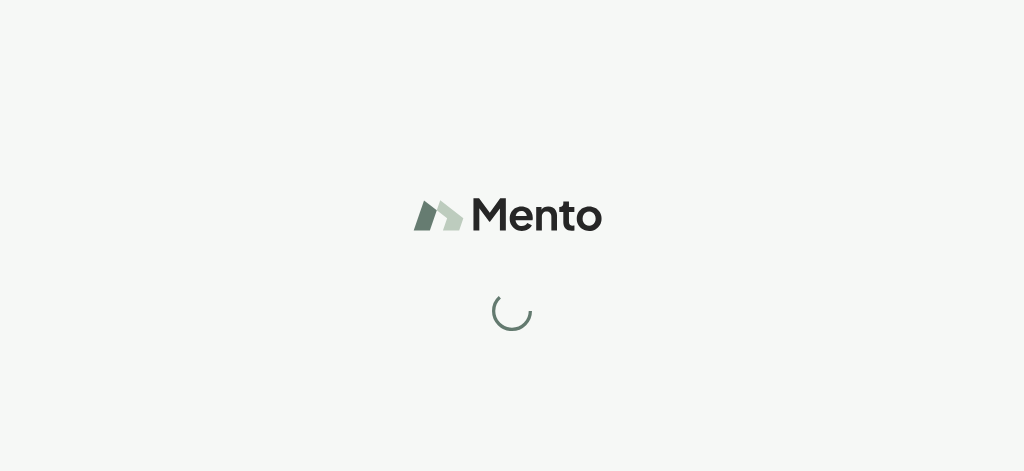 scroll, scrollTop: 0, scrollLeft: 0, axis: both 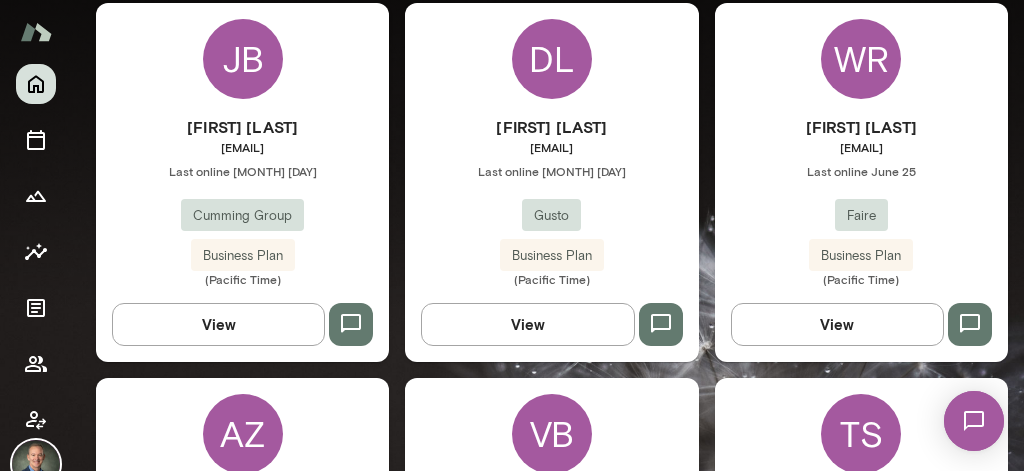 click on "[FIRST] [LAST] [COMPANY] [PRODUCT] ([TIMEZONE])" at bounding box center (551, 201) 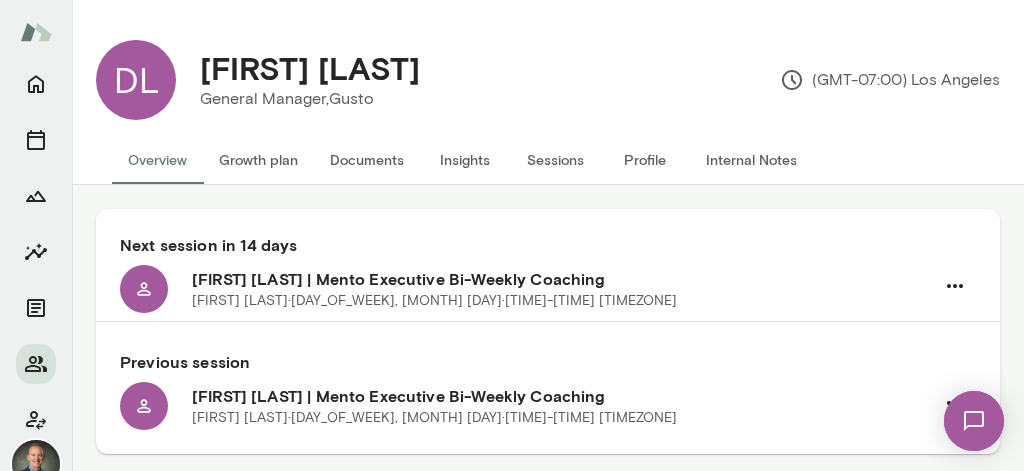 click on "Documents" at bounding box center [367, 160] 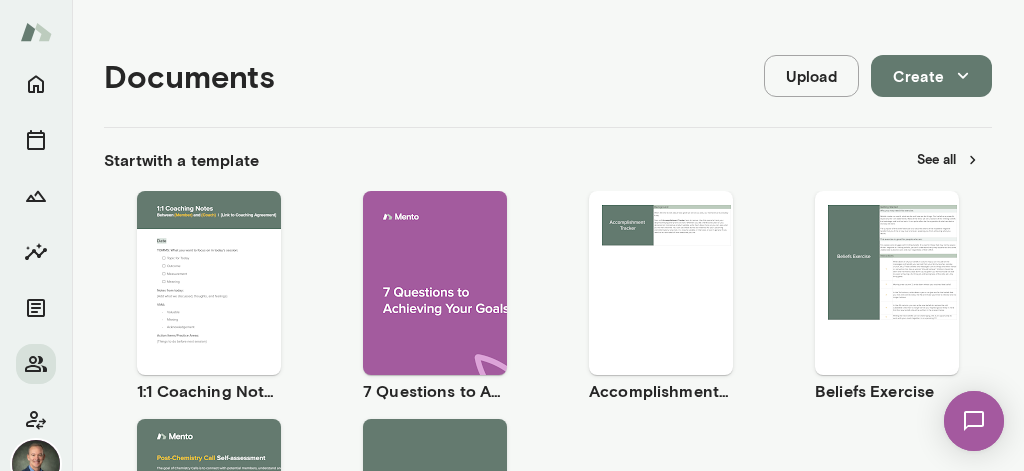 scroll, scrollTop: 236, scrollLeft: 0, axis: vertical 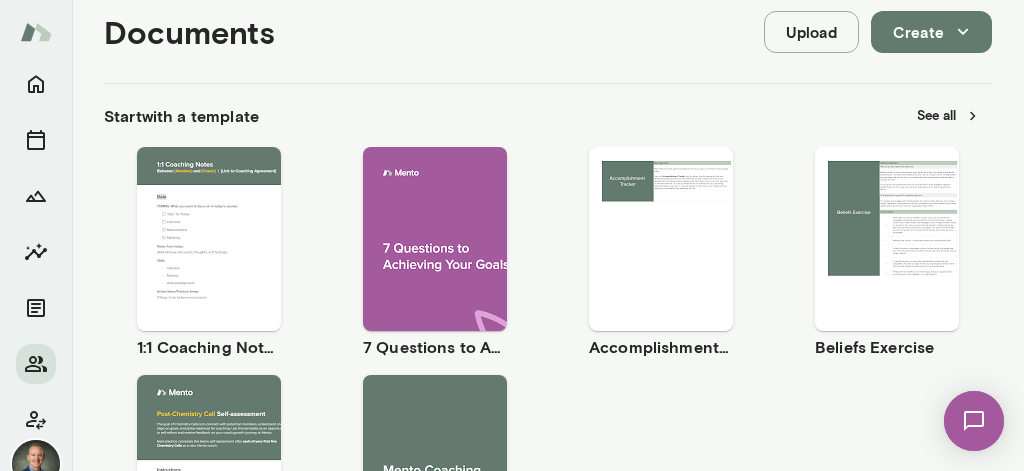 click on "Use template" at bounding box center (209, 222) 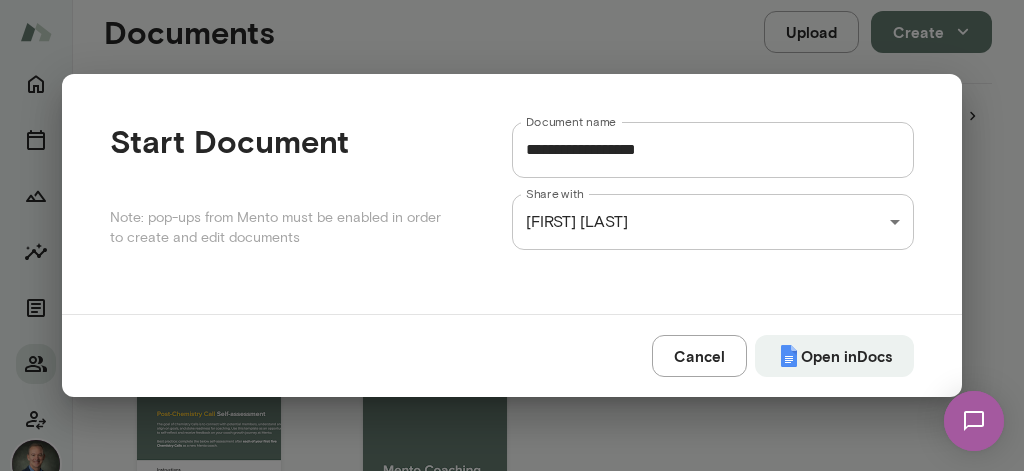 click on "**********" at bounding box center [713, 150] 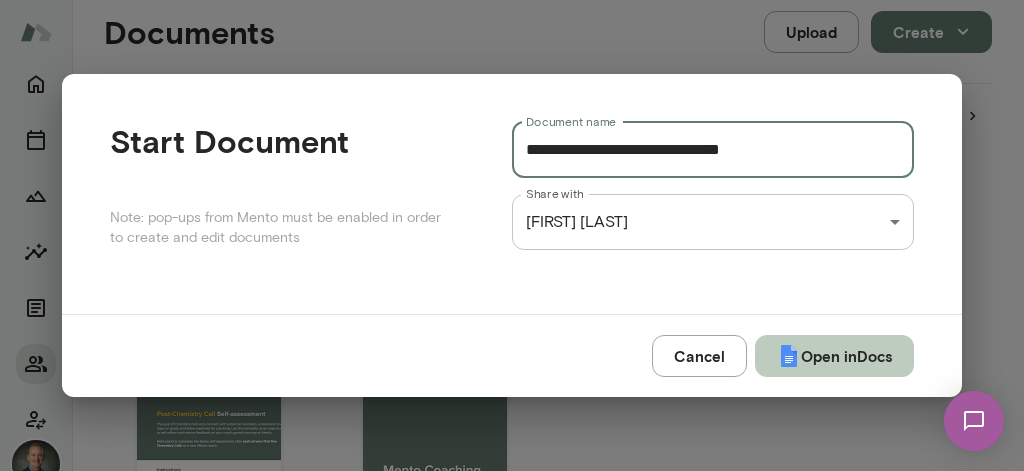 click on "Open in  Docs" at bounding box center (834, 356) 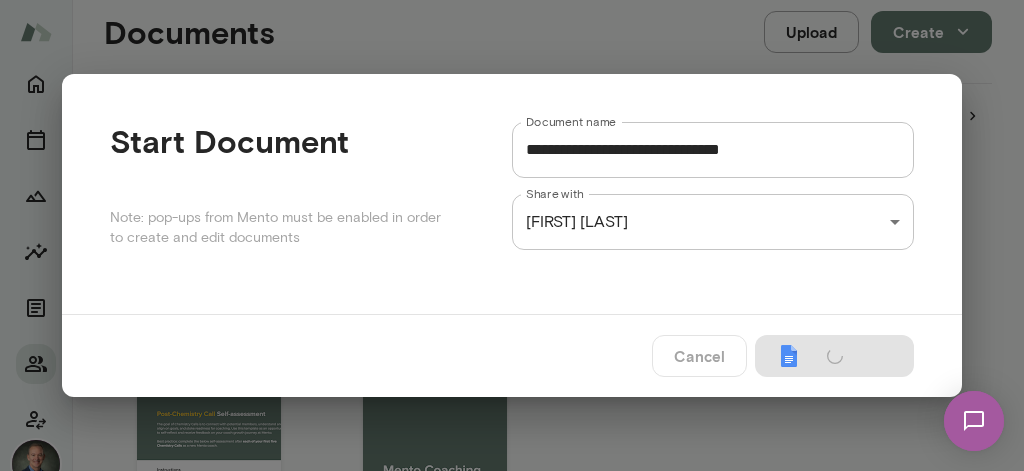 type on "**********" 